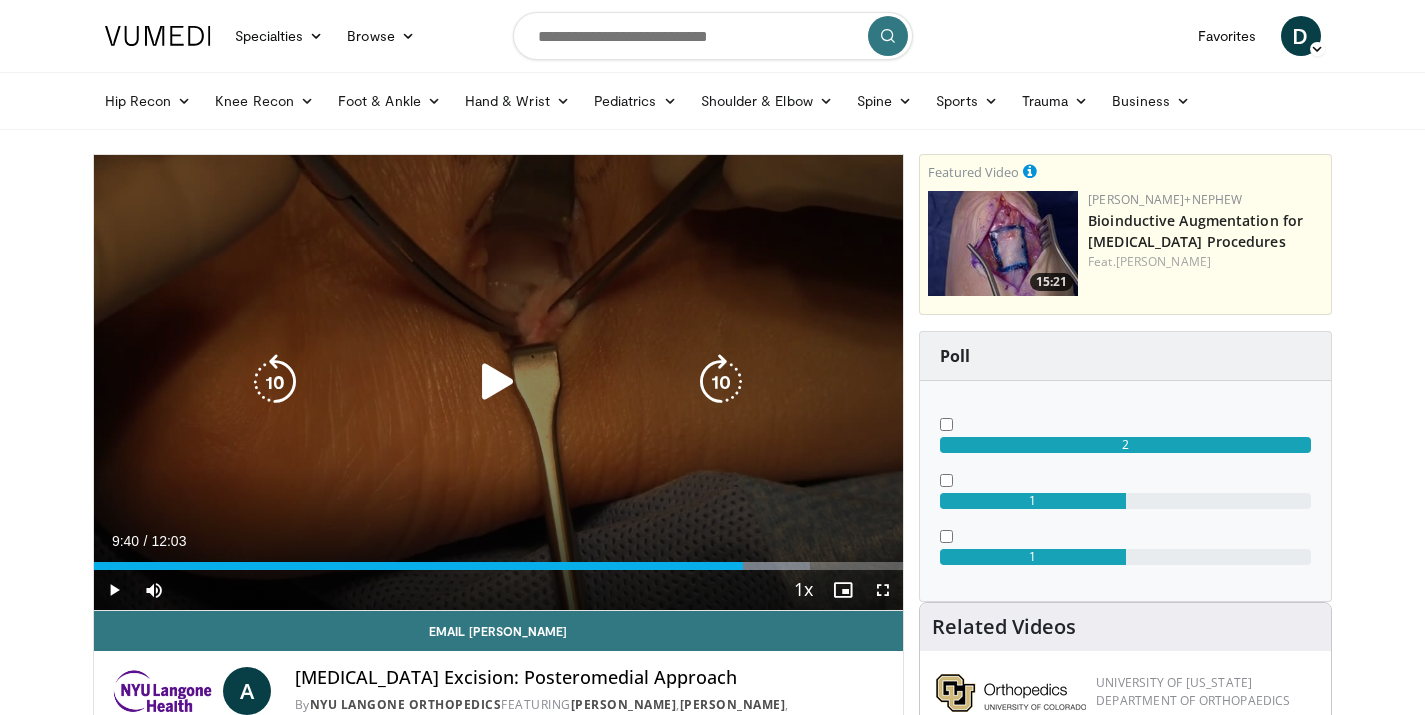scroll, scrollTop: 0, scrollLeft: 0, axis: both 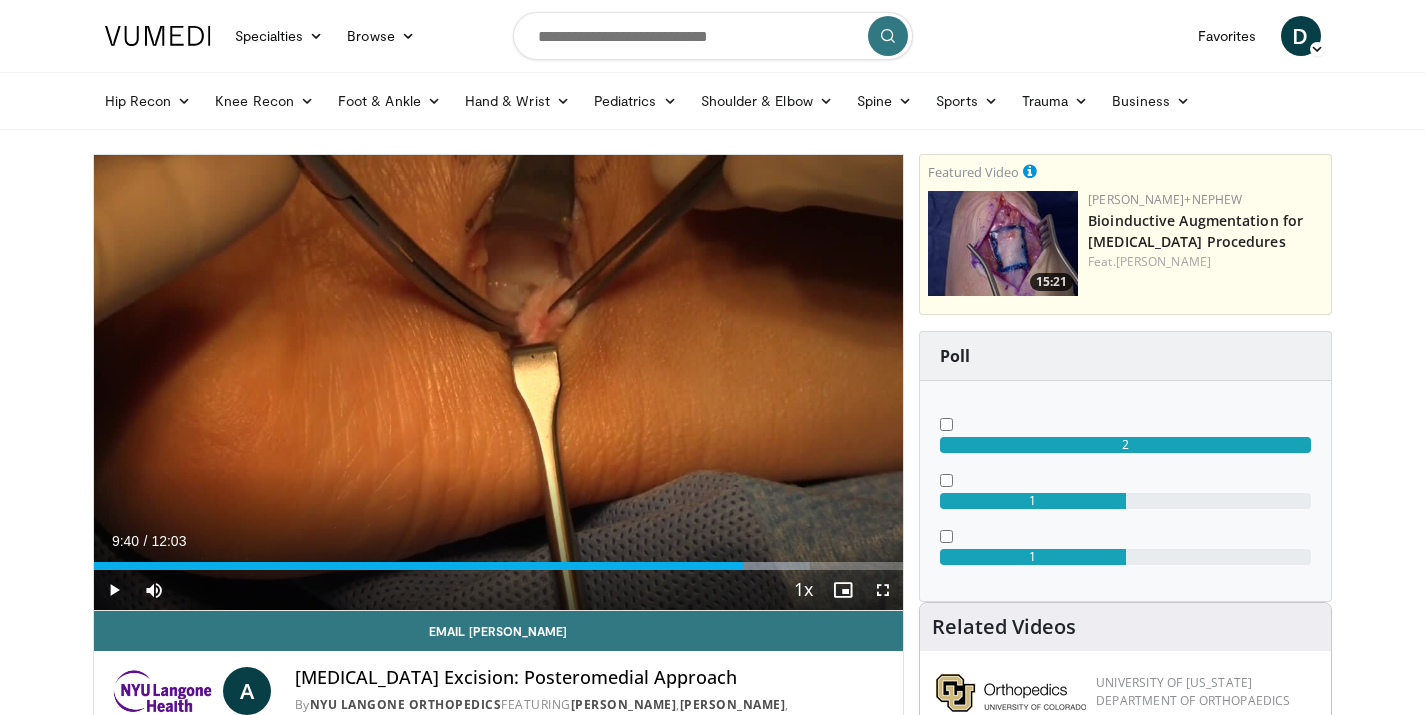 click at bounding box center [713, 36] 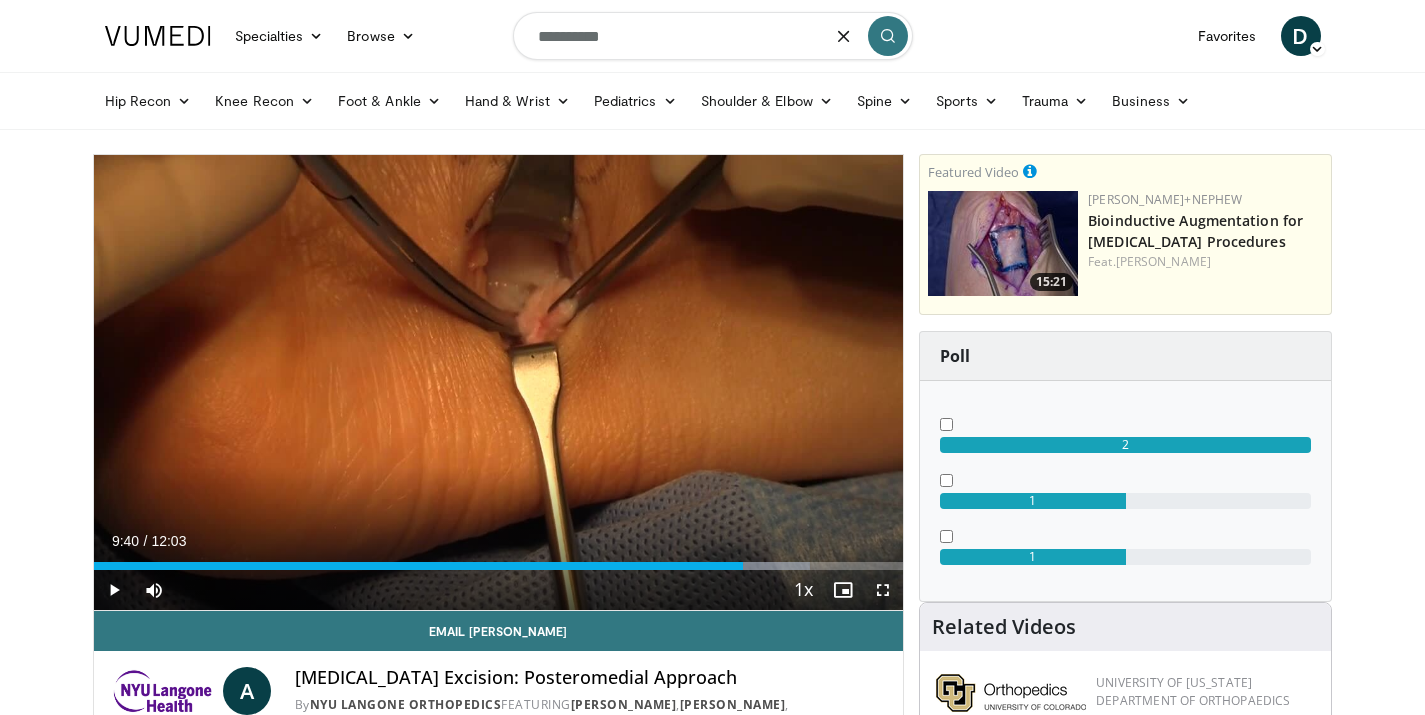 type on "**********" 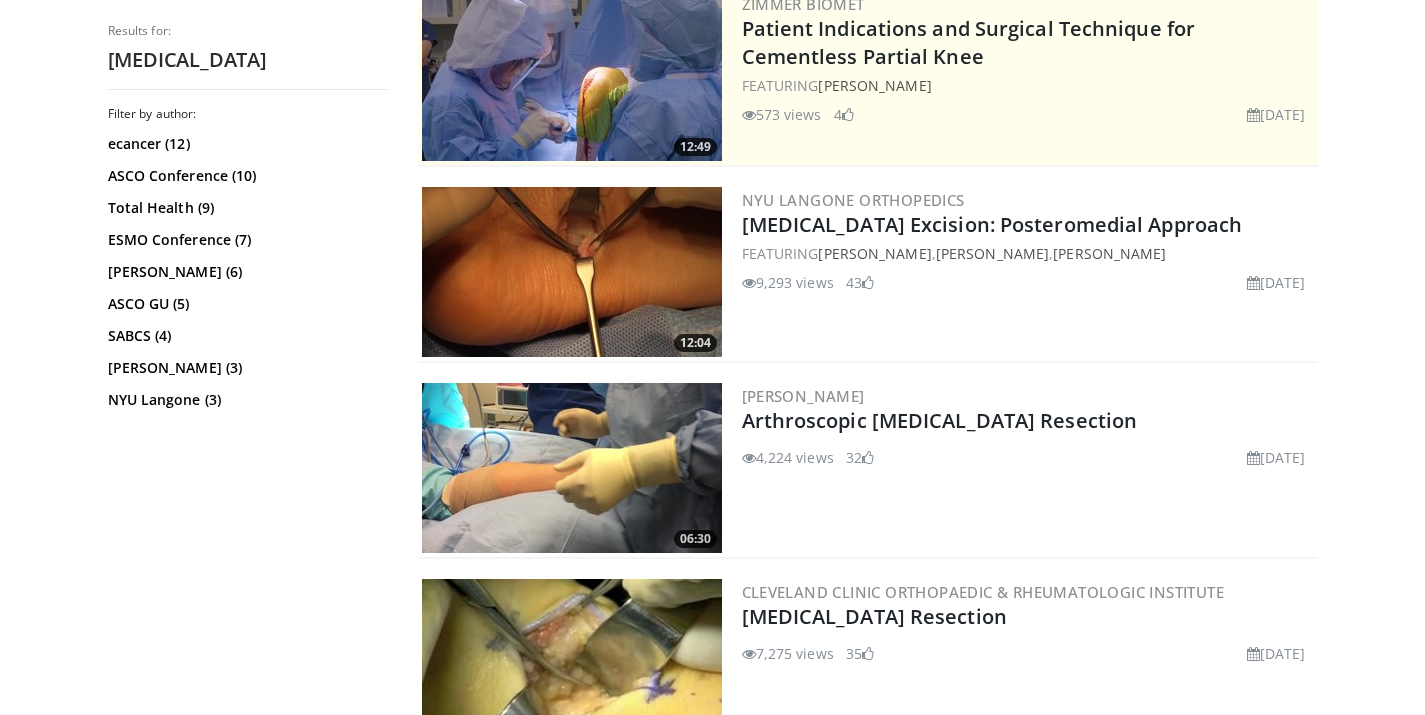 scroll, scrollTop: 375, scrollLeft: 0, axis: vertical 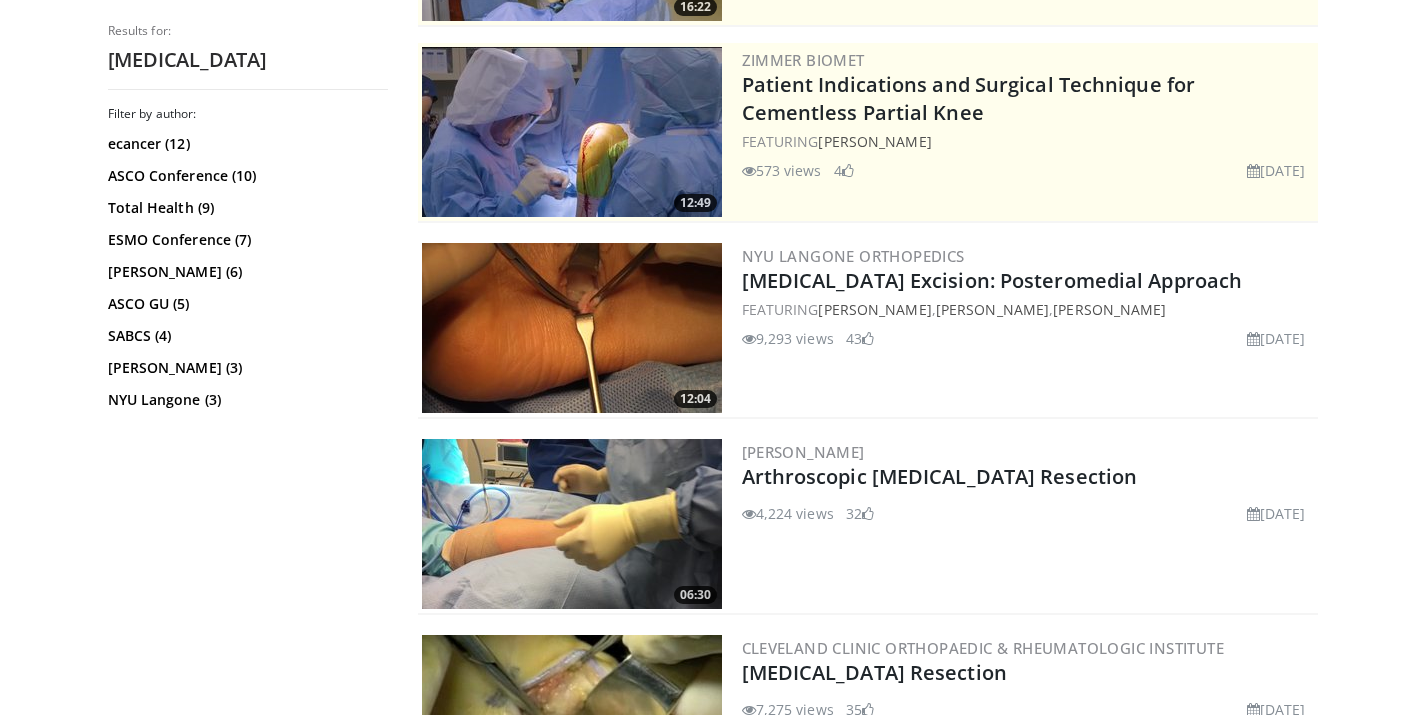 click at bounding box center [572, 328] 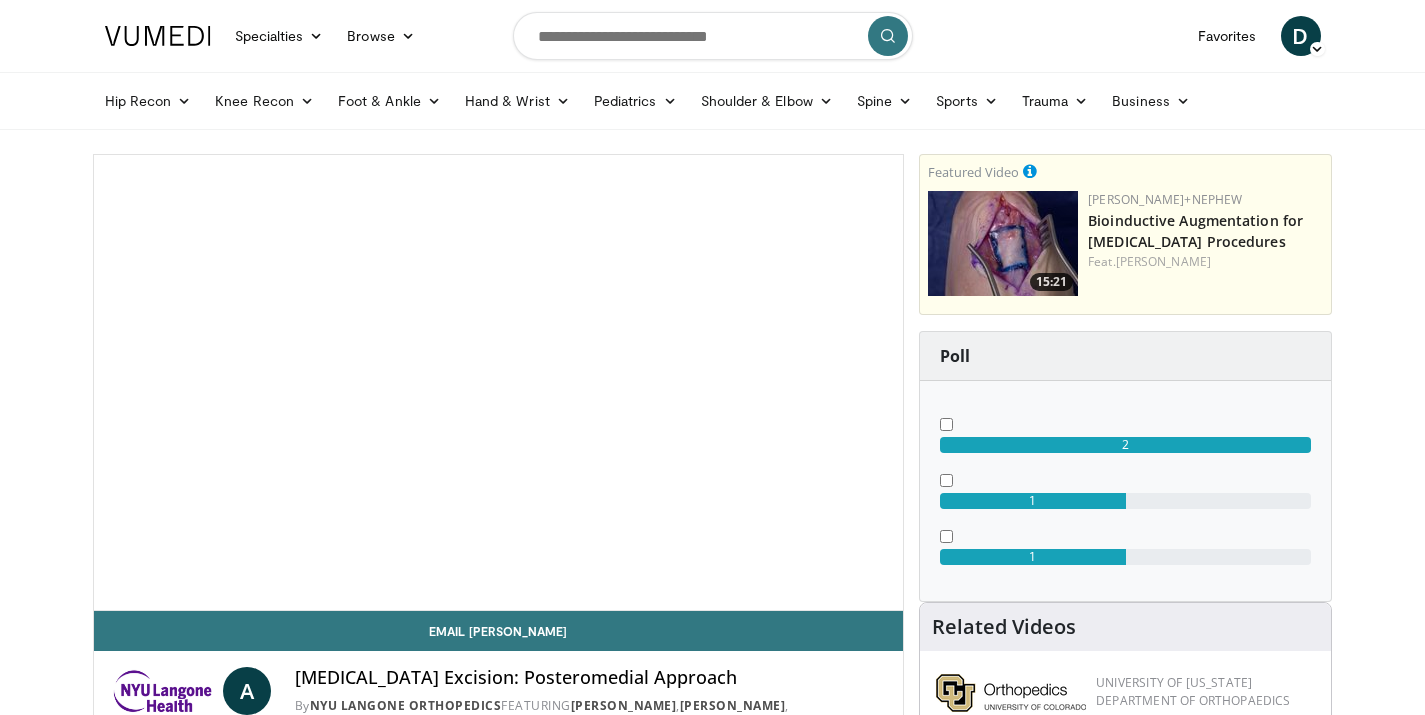 scroll, scrollTop: 0, scrollLeft: 0, axis: both 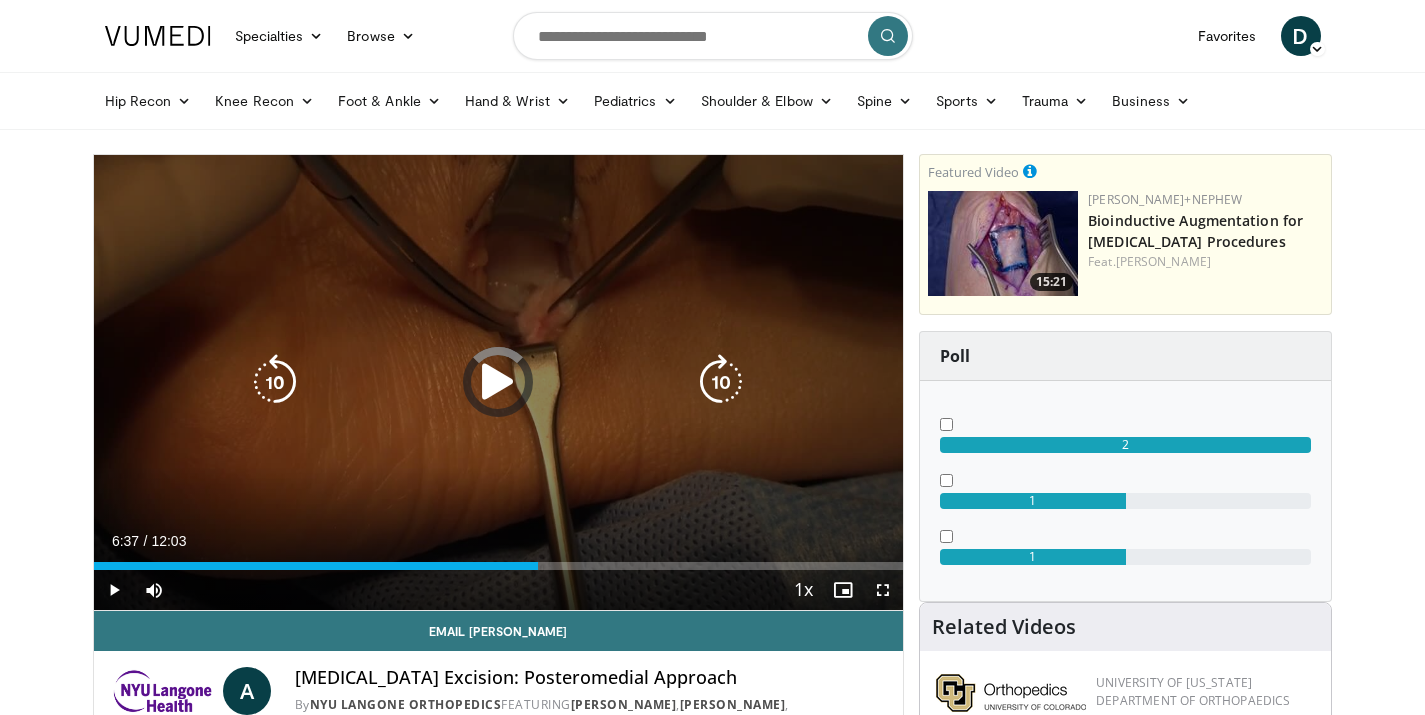 click on "Loaded :  0.00% 06:37 06:37" at bounding box center [499, 560] 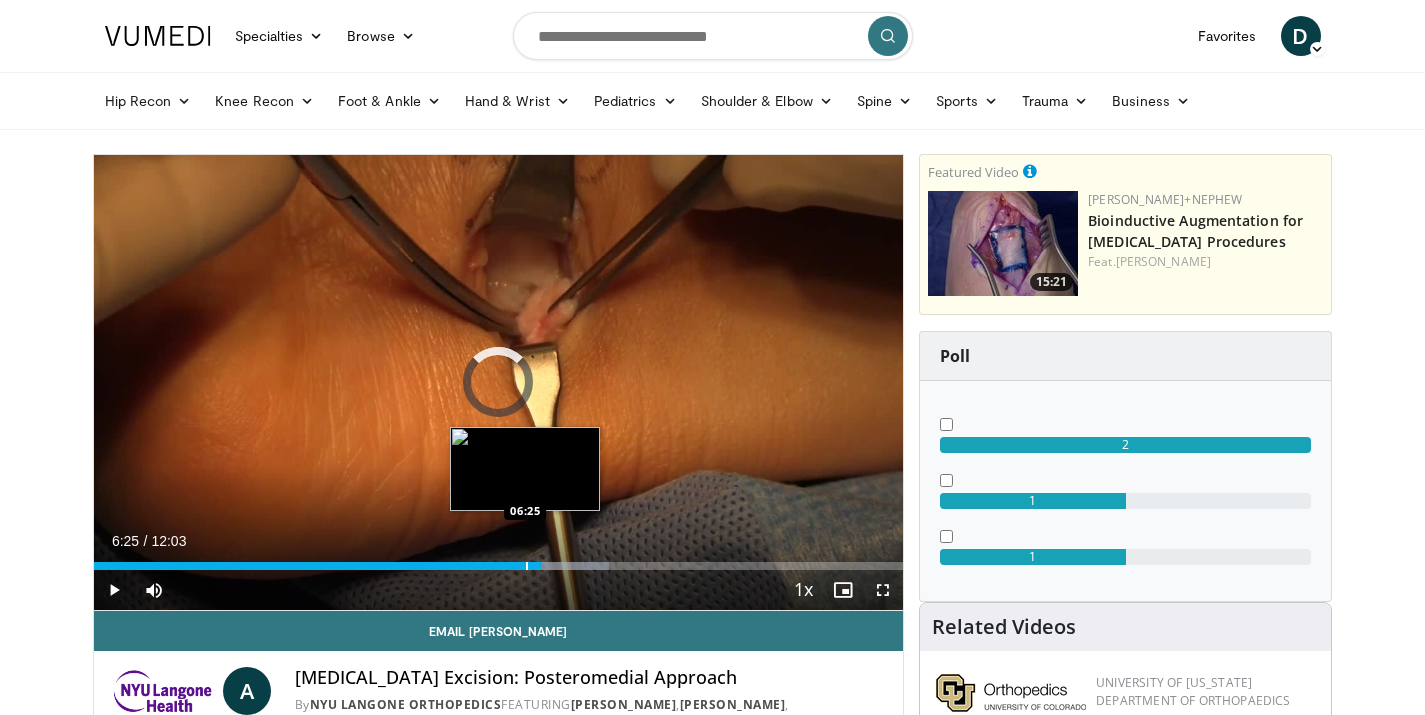 click at bounding box center [527, 566] 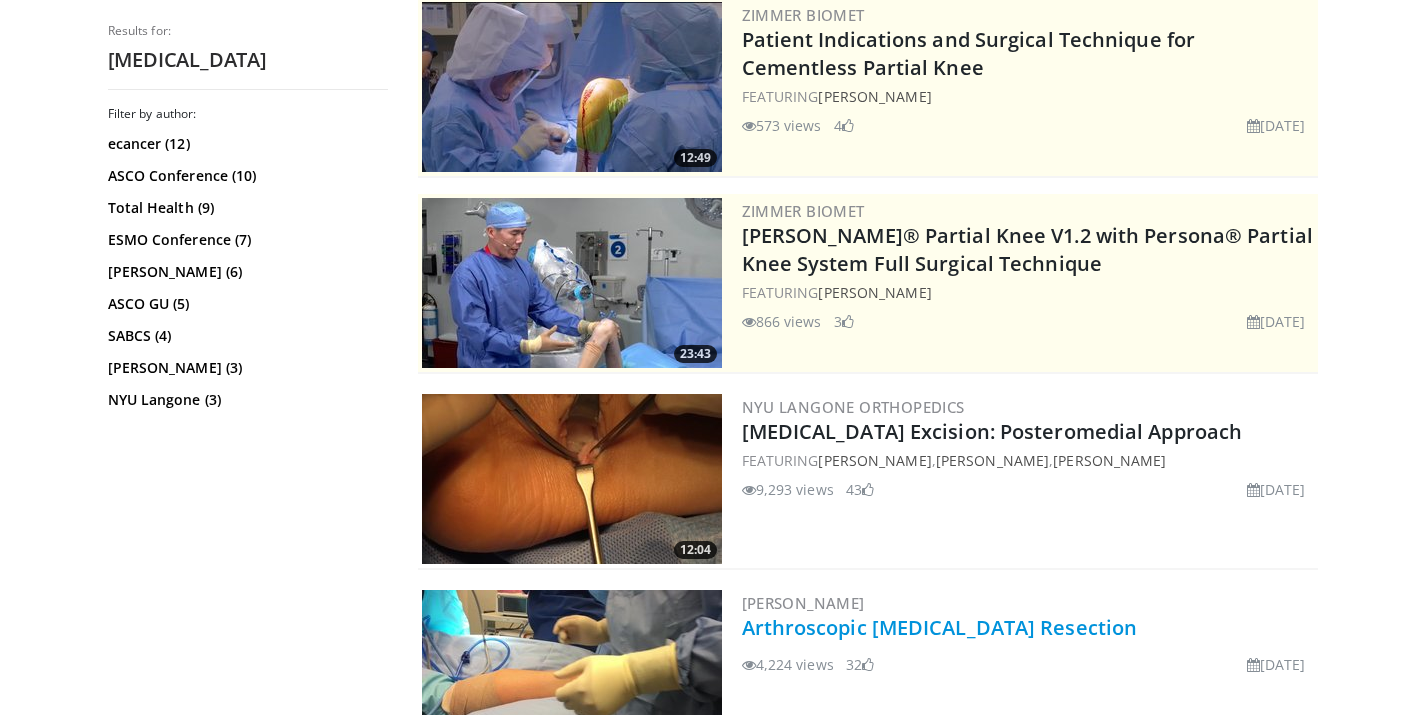 scroll, scrollTop: 0, scrollLeft: 0, axis: both 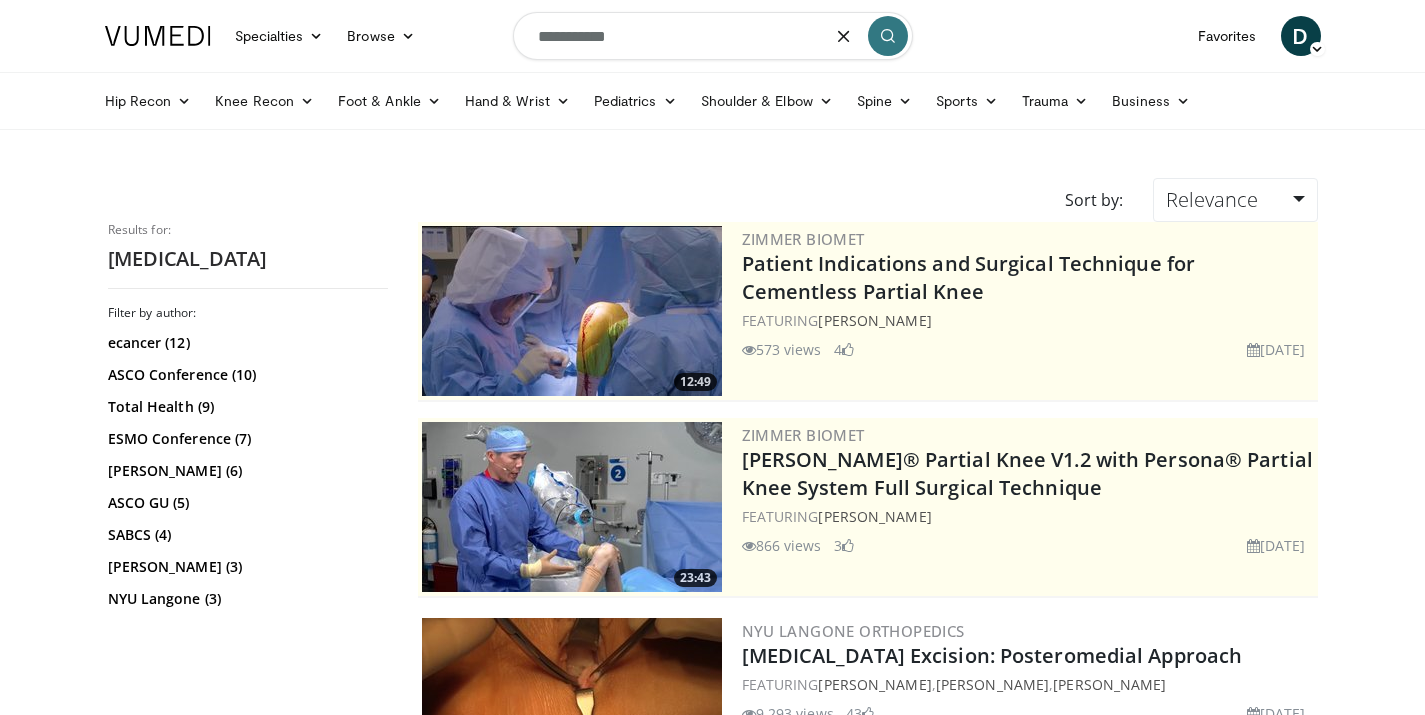 click on "**********" at bounding box center (713, 36) 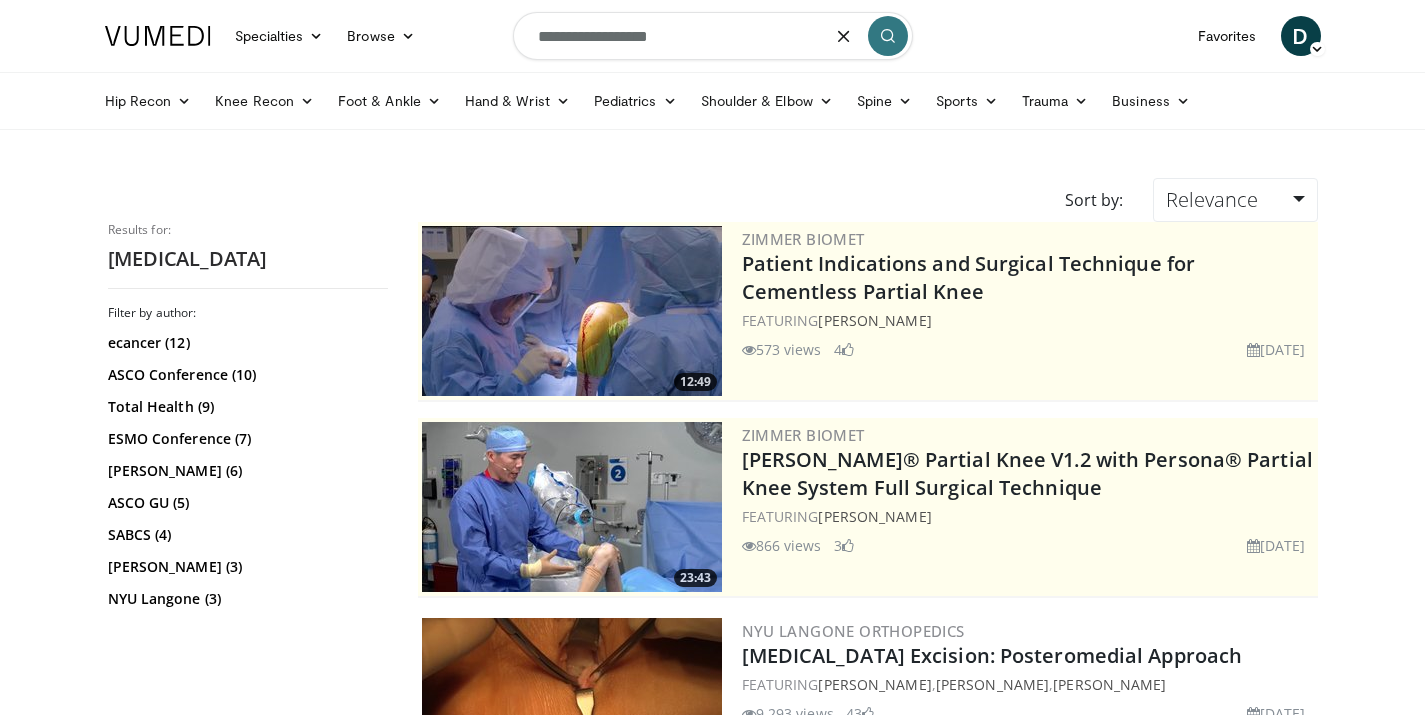 type on "**********" 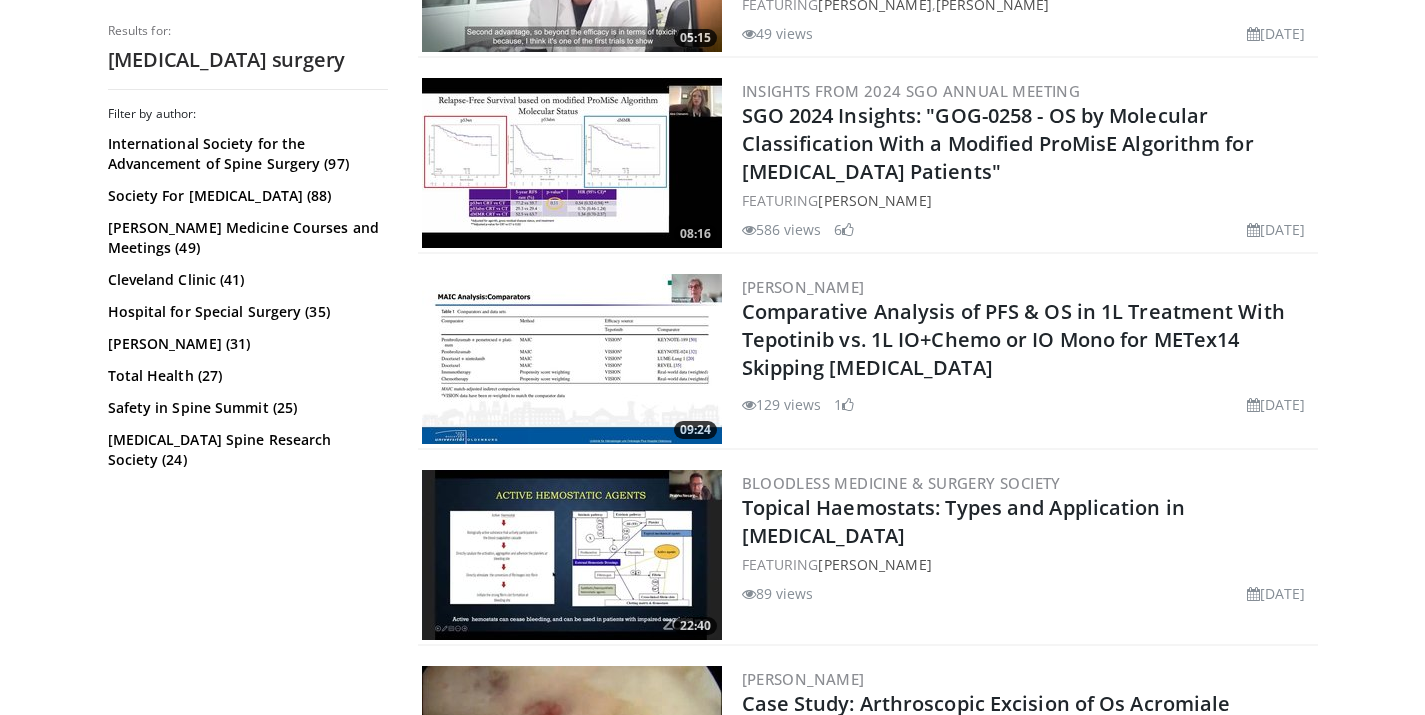 scroll, scrollTop: 4564, scrollLeft: 0, axis: vertical 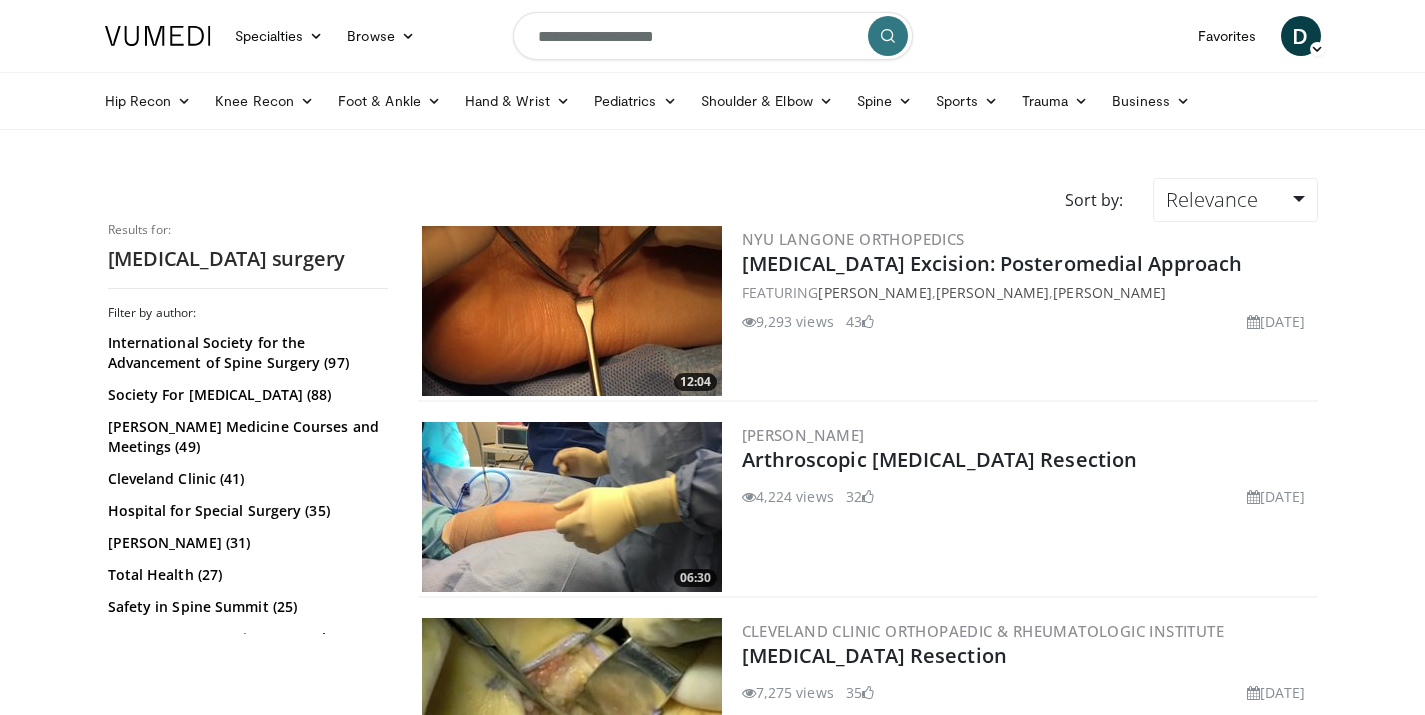 click on "**********" at bounding box center [713, 36] 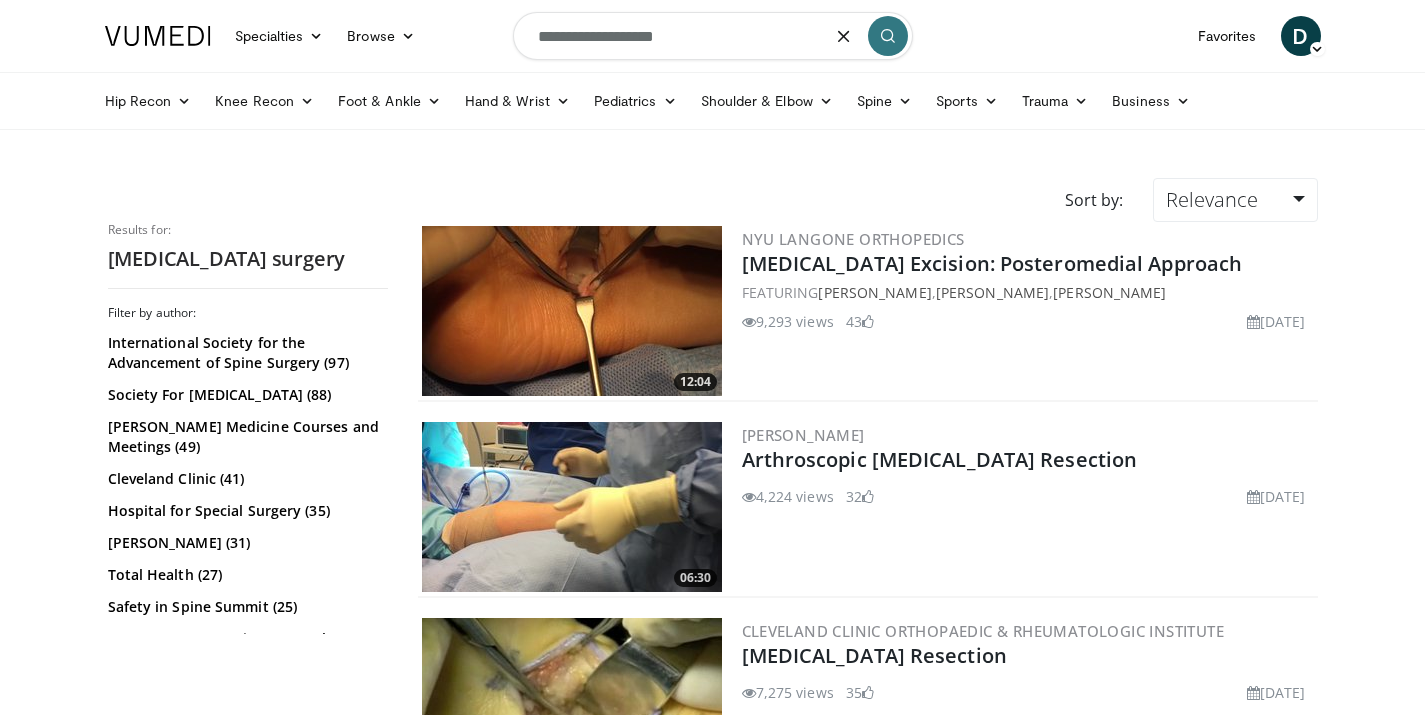 type on "**********" 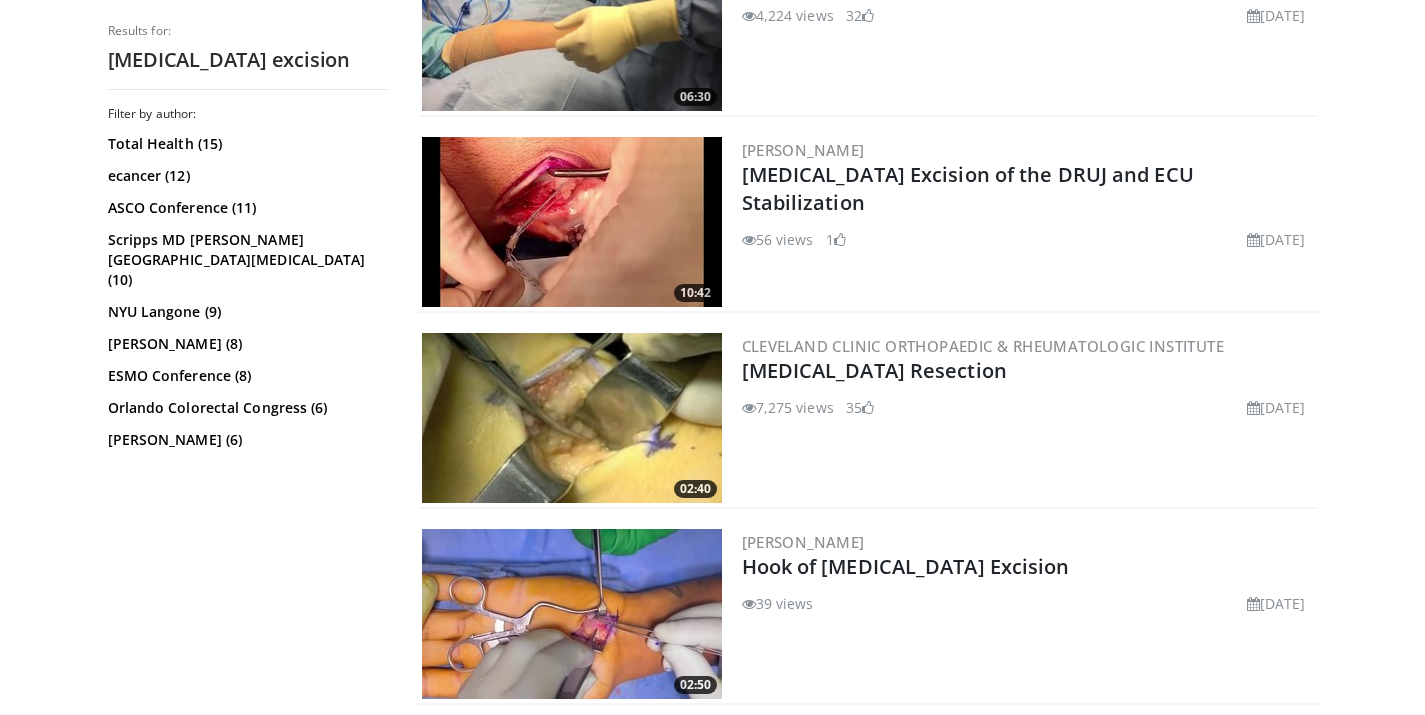 scroll, scrollTop: 618, scrollLeft: 0, axis: vertical 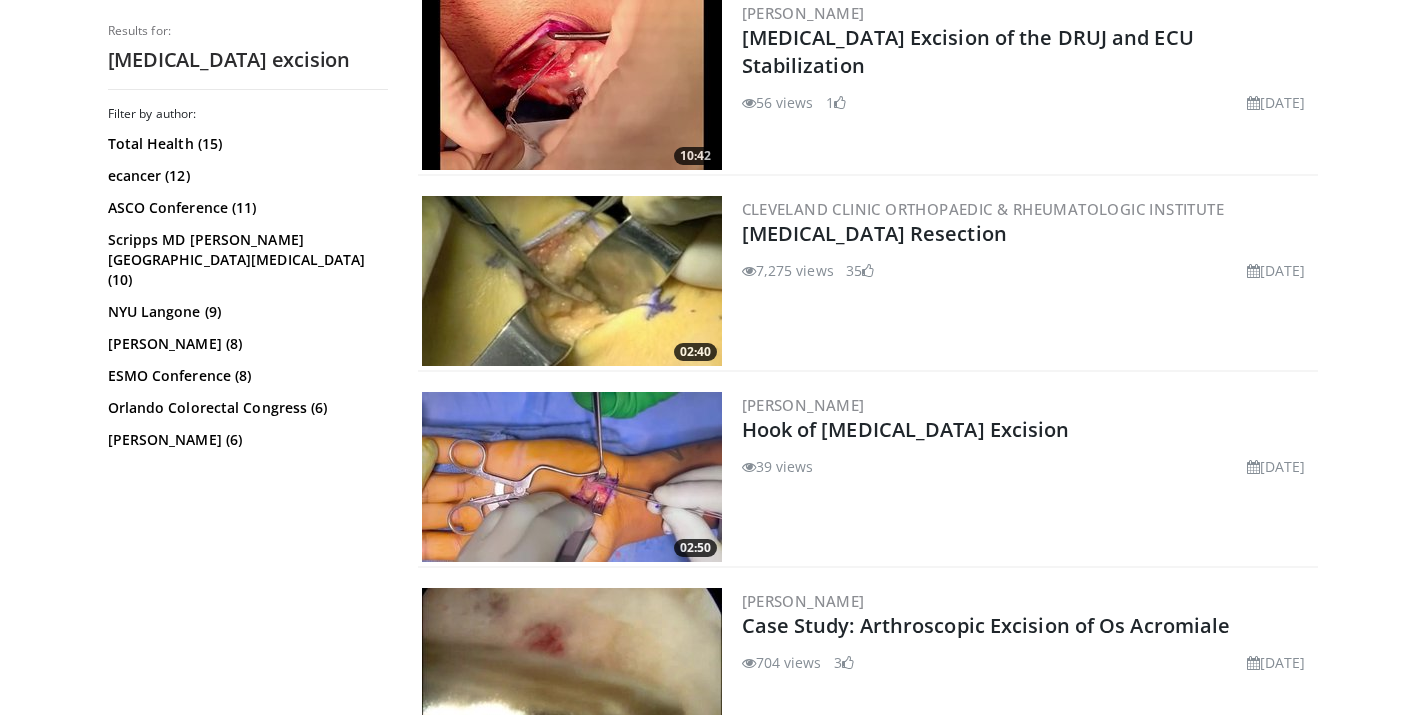 click at bounding box center (572, 281) 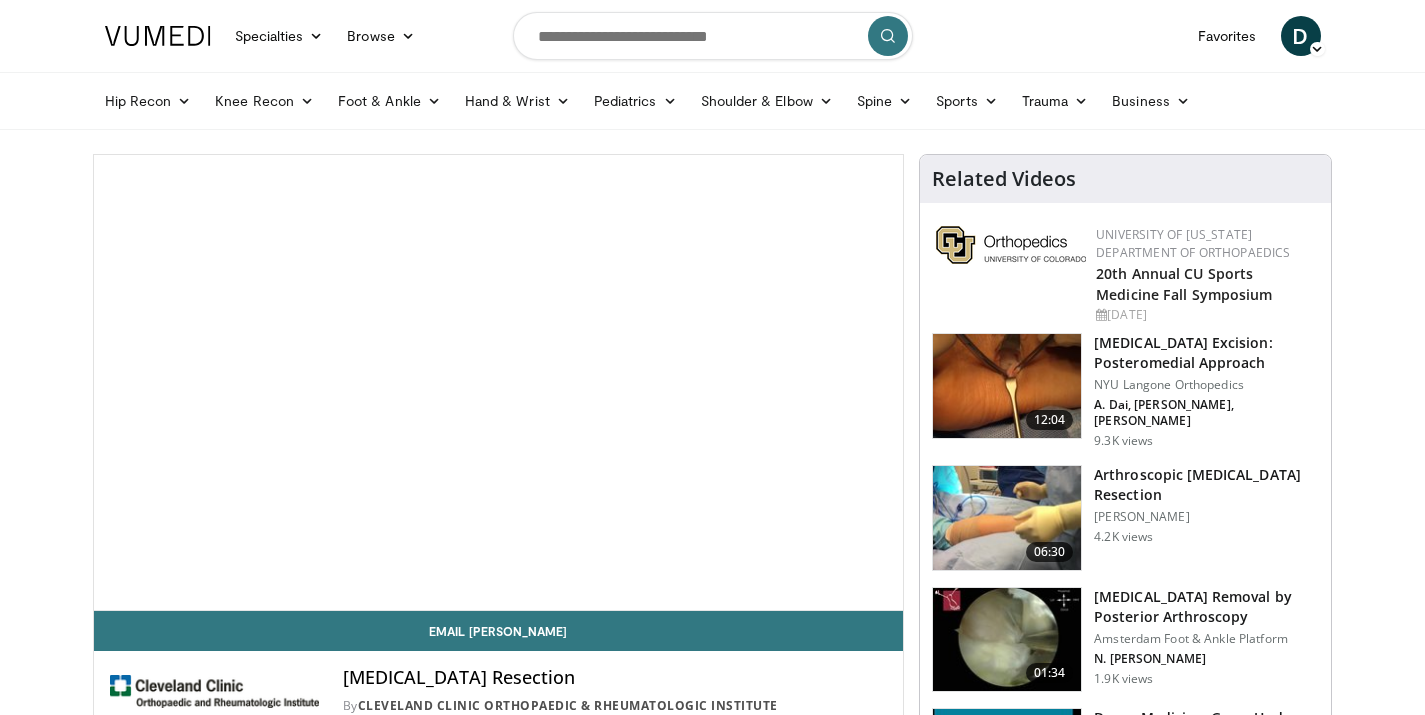 scroll, scrollTop: 0, scrollLeft: 0, axis: both 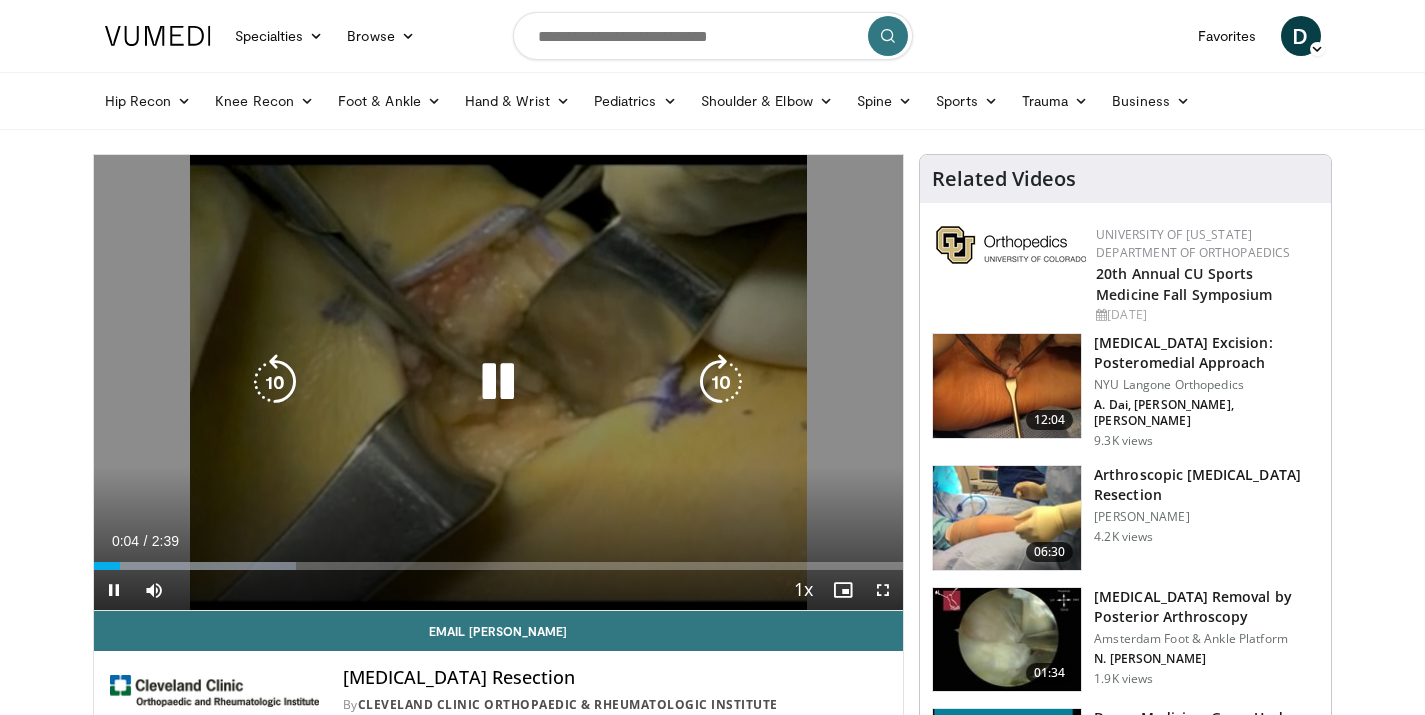 click at bounding box center (195, 566) 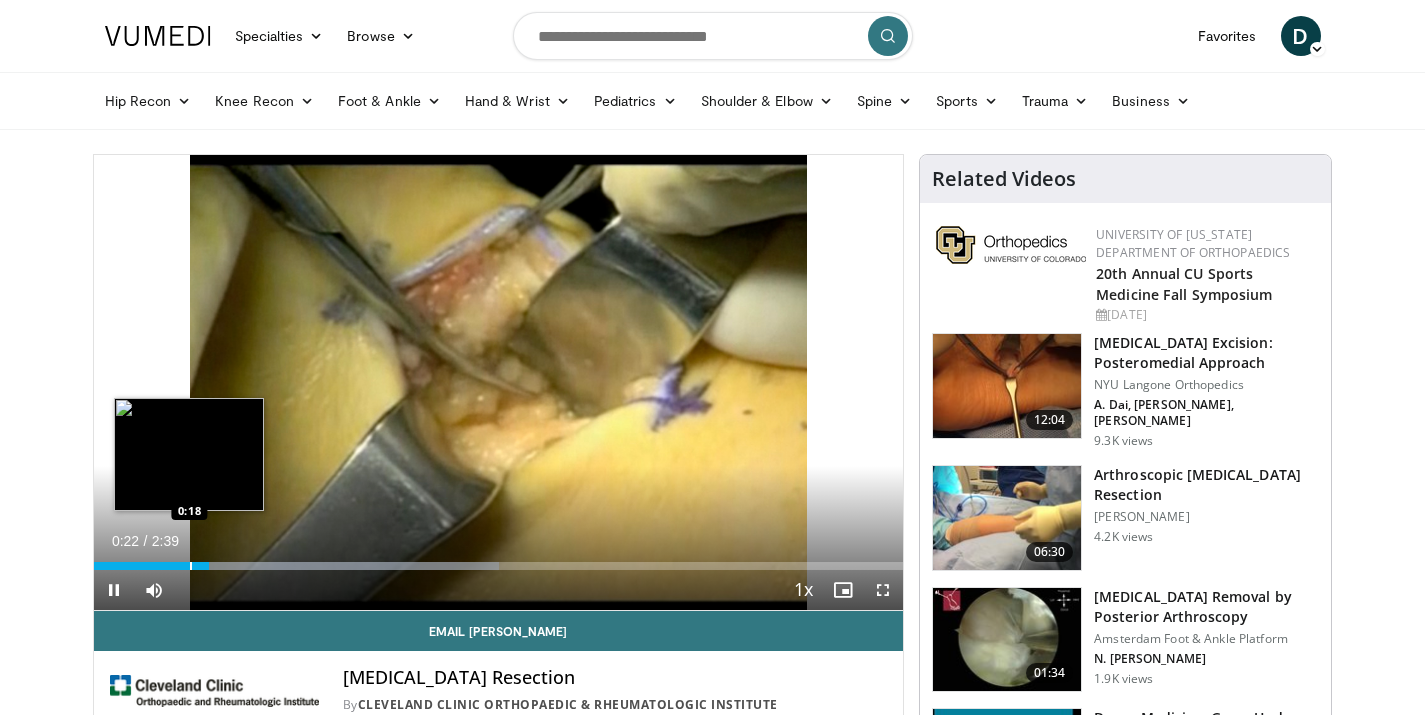 click on "Loaded :  50.12% 0:22 0:18" at bounding box center [499, 566] 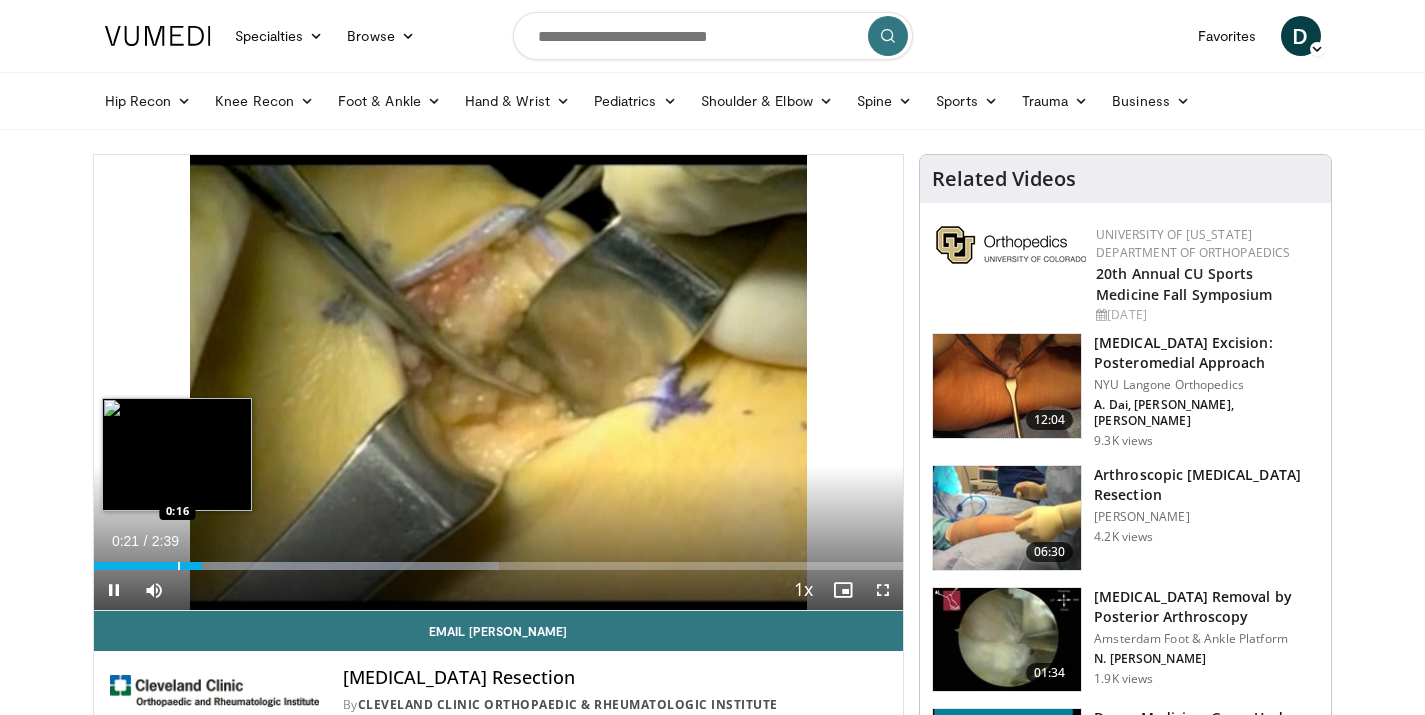 click at bounding box center [179, 566] 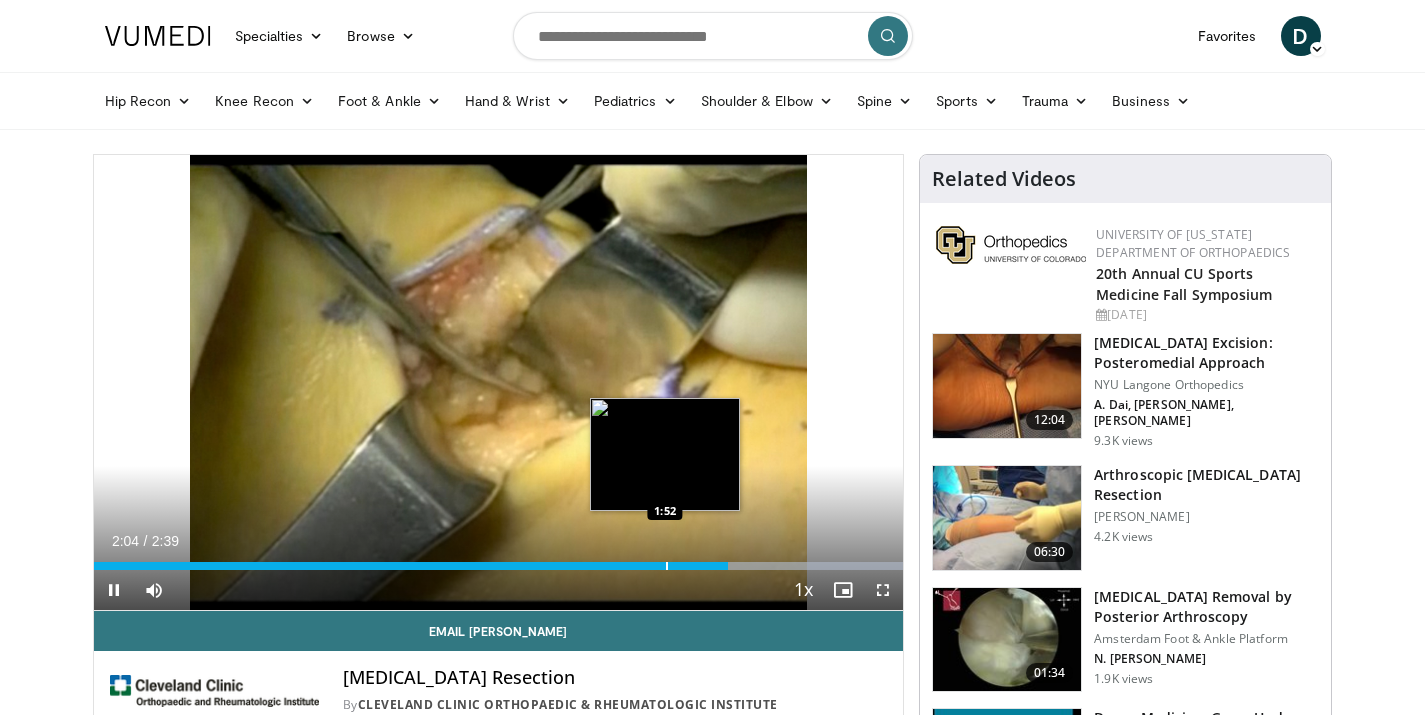 click at bounding box center (667, 566) 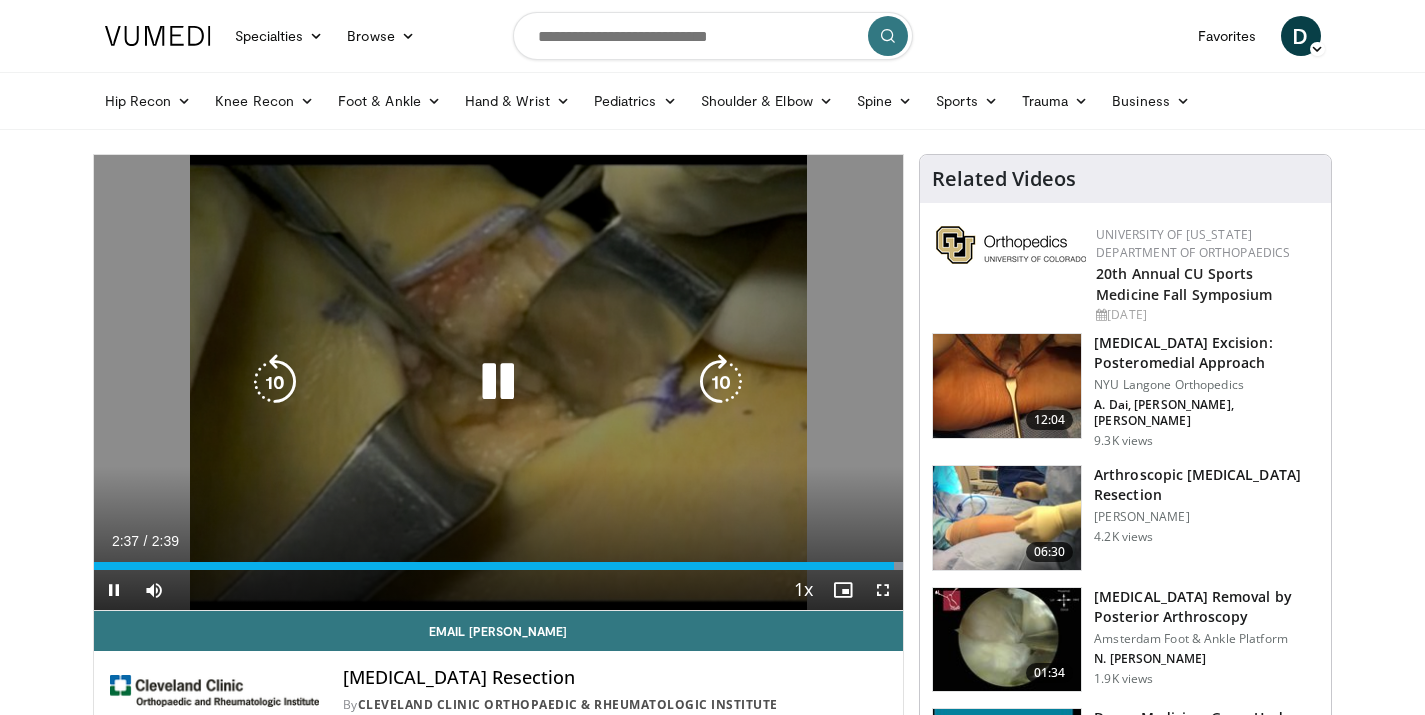 click at bounding box center [498, 382] 